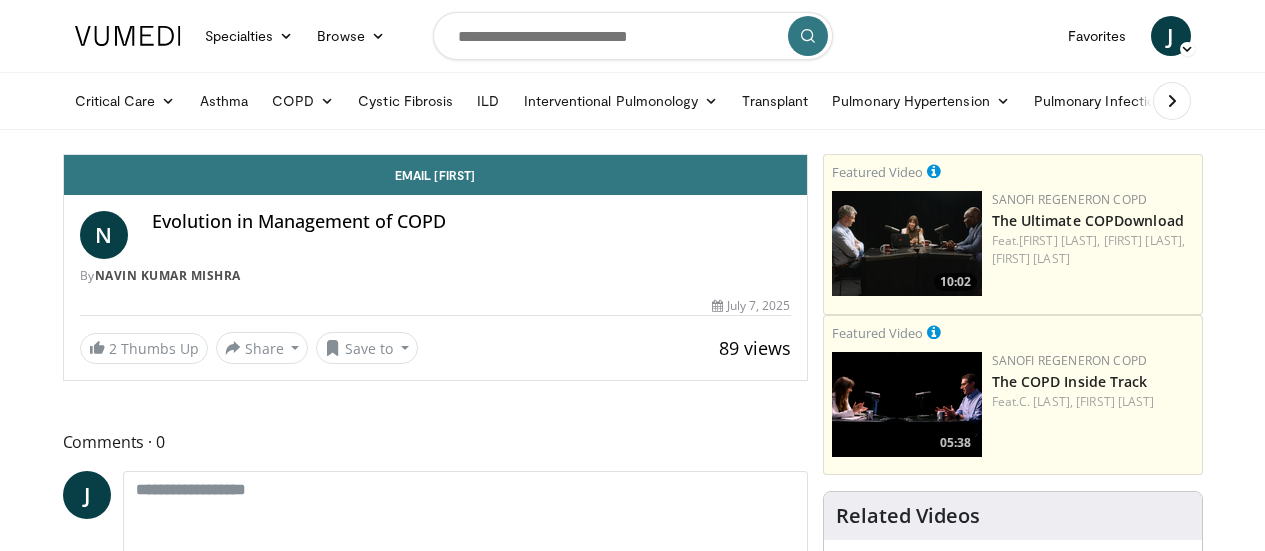 scroll, scrollTop: 0, scrollLeft: 0, axis: both 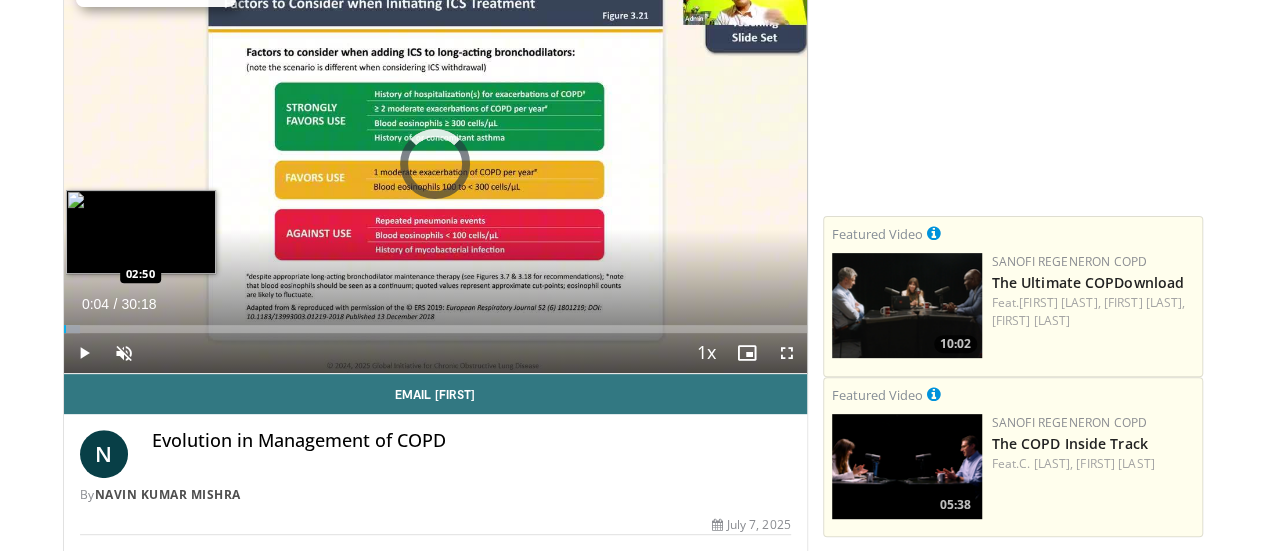 click on "Loaded :  2.19% 02:50 02:50" at bounding box center (435, 329) 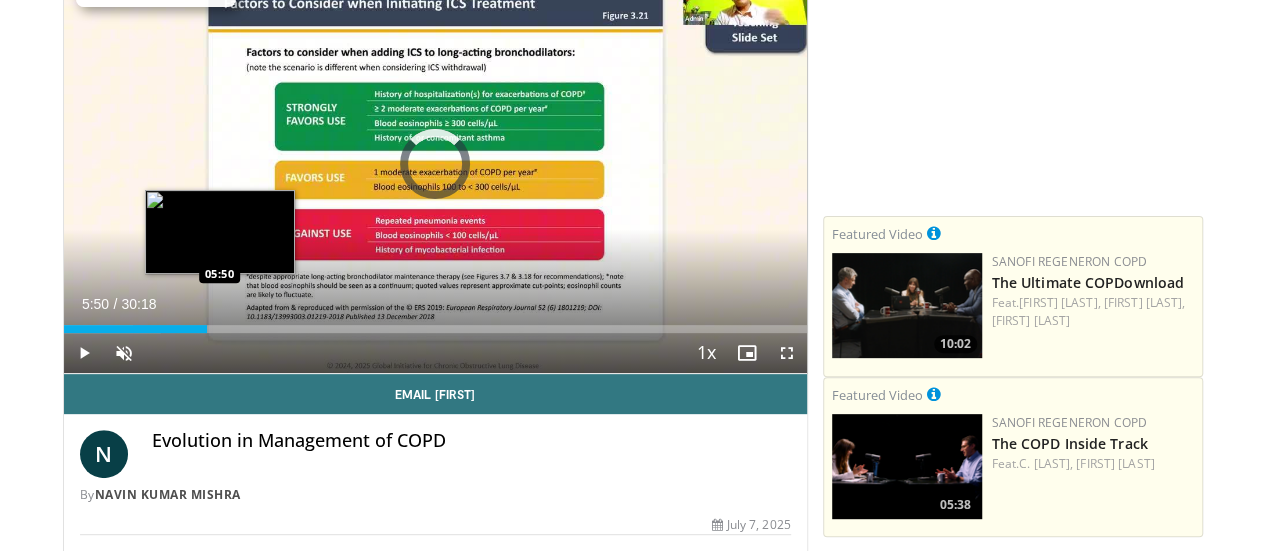 click on "Loaded :  13.18% 02:59 05:50" at bounding box center (435, 329) 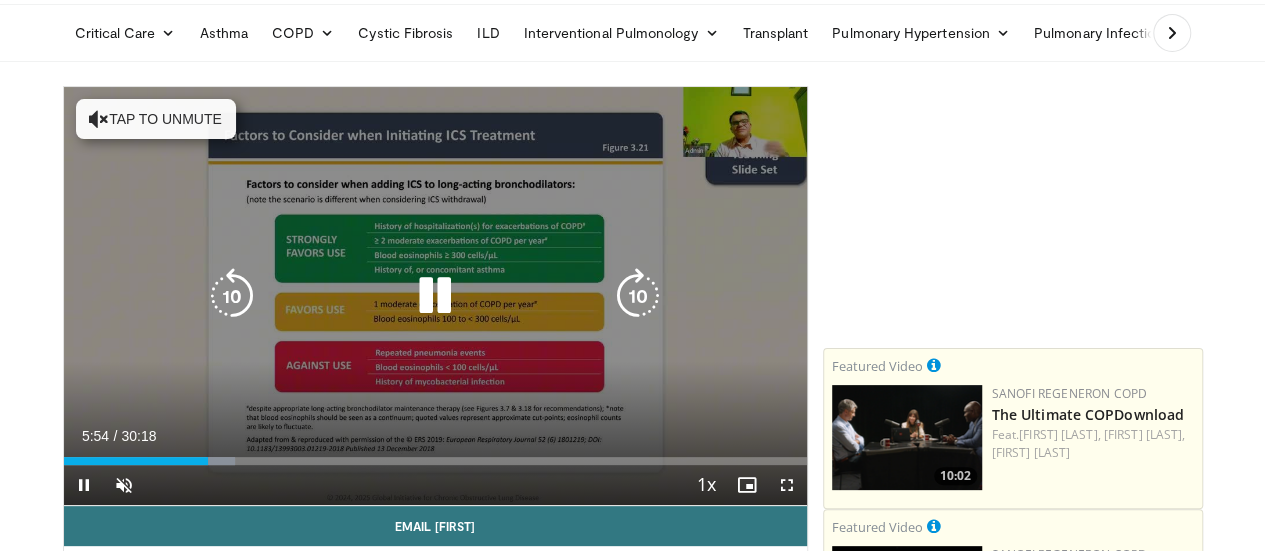 scroll, scrollTop: 100, scrollLeft: 0, axis: vertical 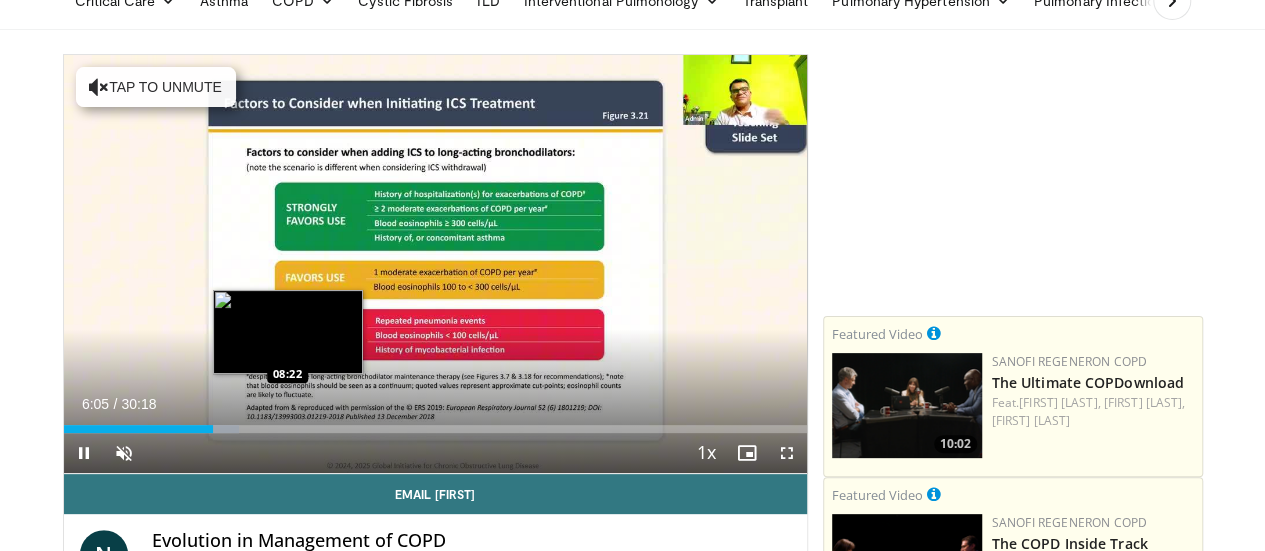 click on "Loaded :  23.61% 06:05 08:22" at bounding box center (435, 429) 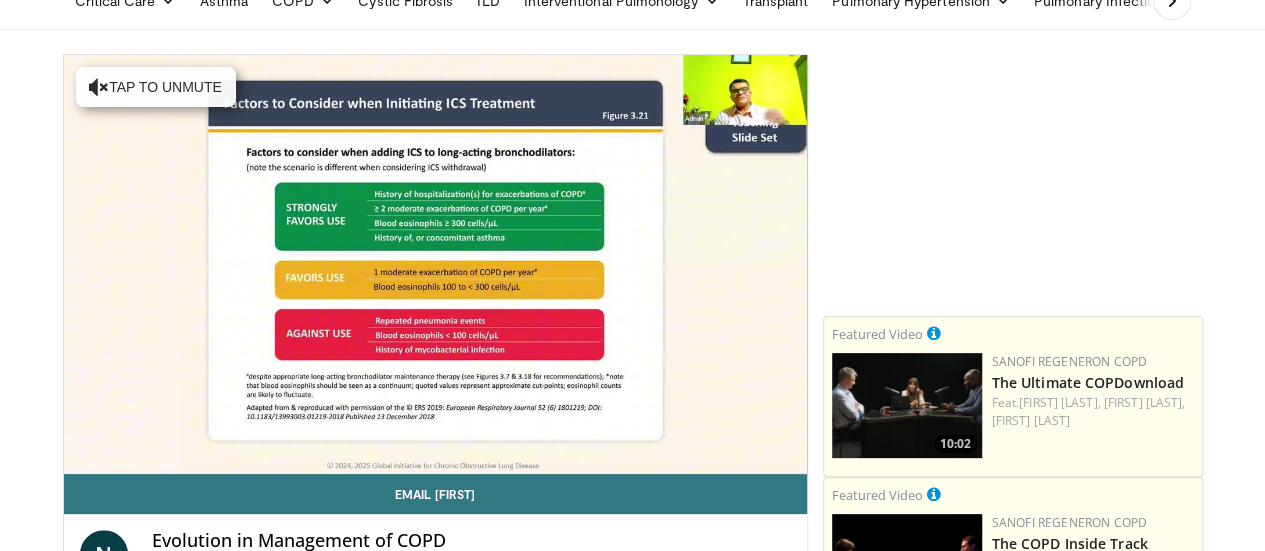 click on "**********" at bounding box center [435, 264] 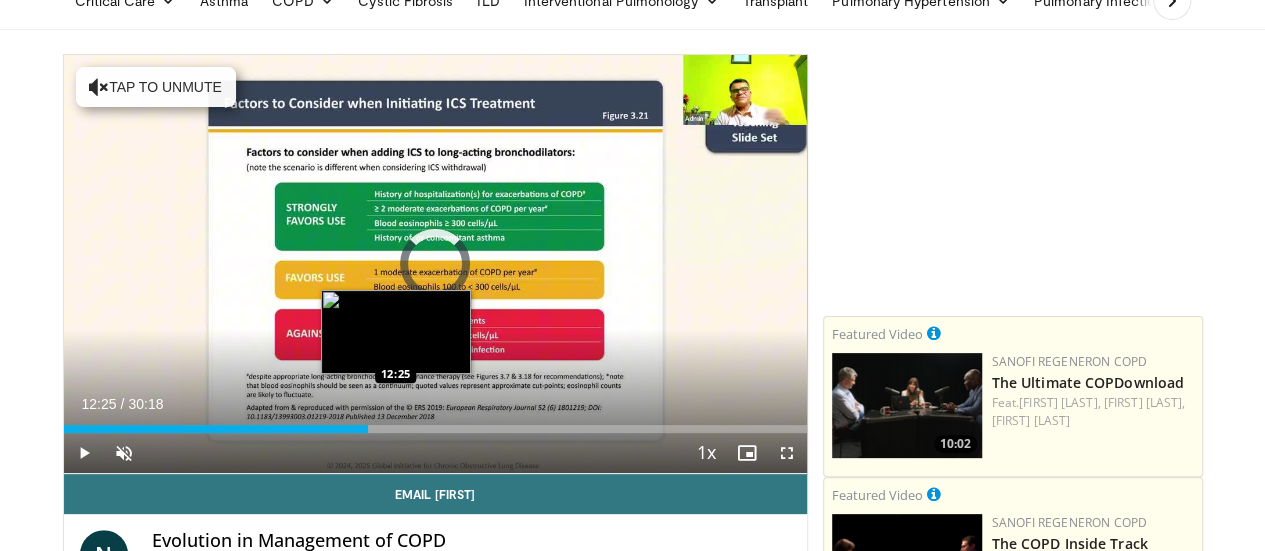 click on "Loaded :  0.00% 12:25 12:25" at bounding box center (435, 429) 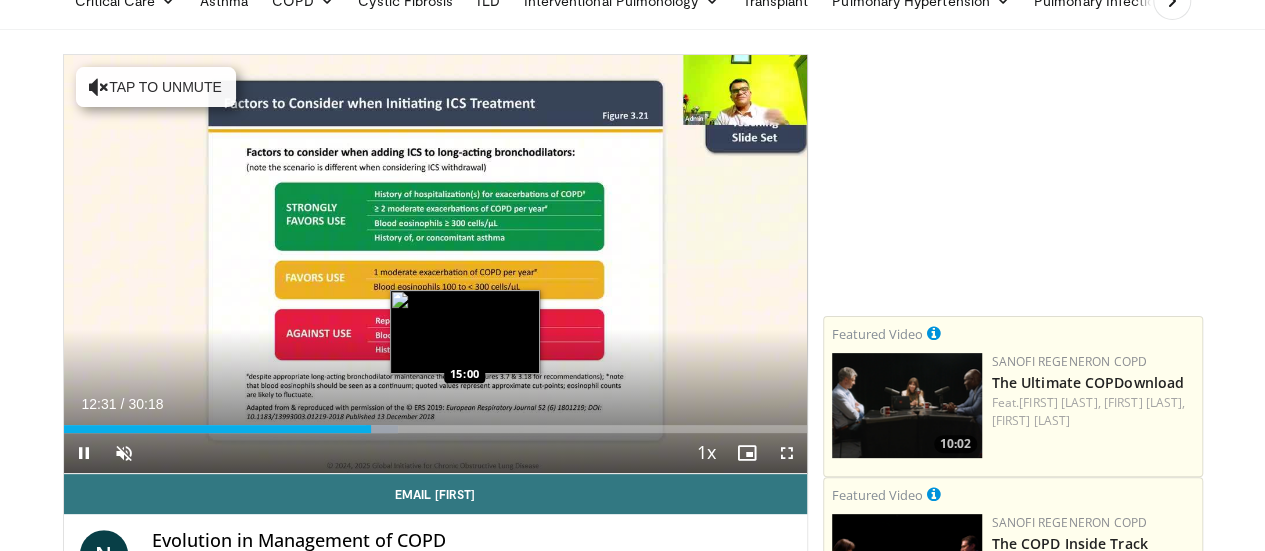 click on "Loaded :  45.03% 12:31 15:00" at bounding box center [435, 429] 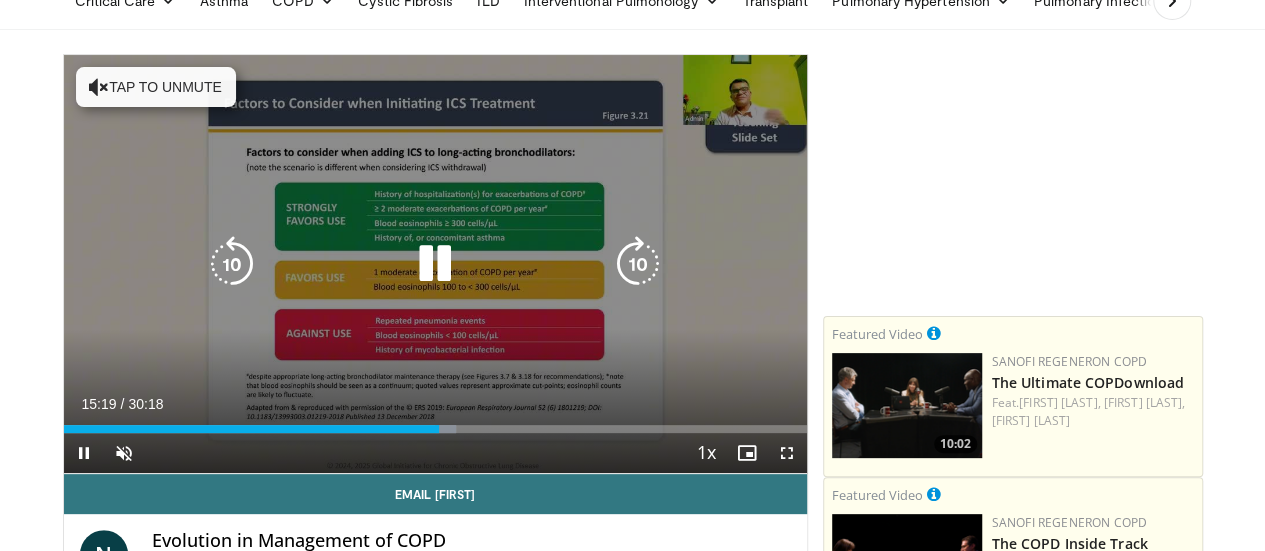 click on "**********" at bounding box center [435, 264] 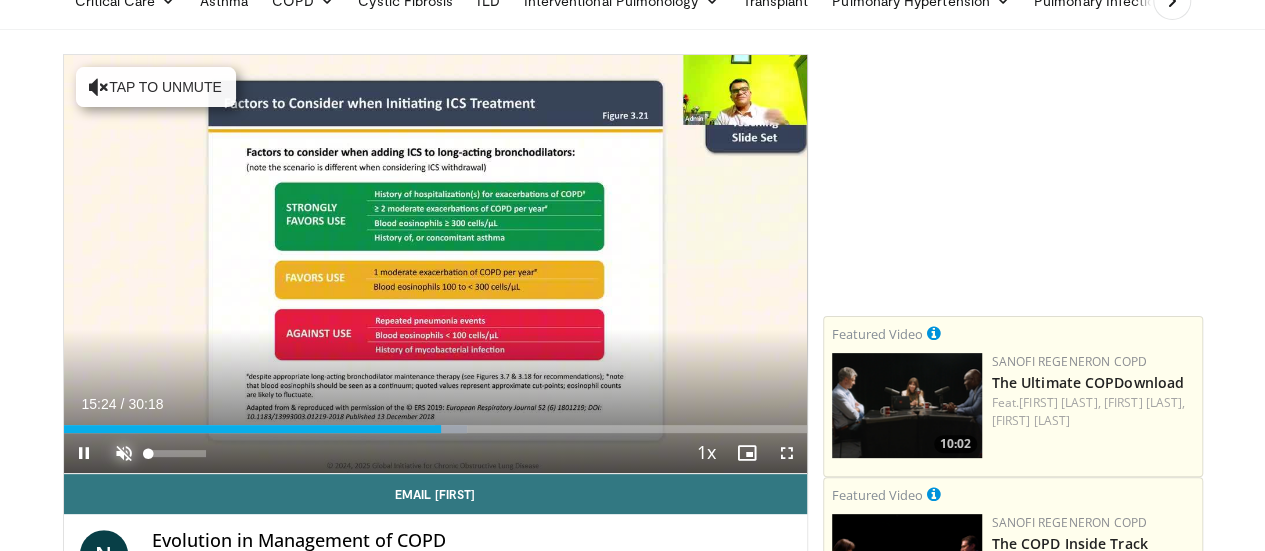 click at bounding box center [124, 453] 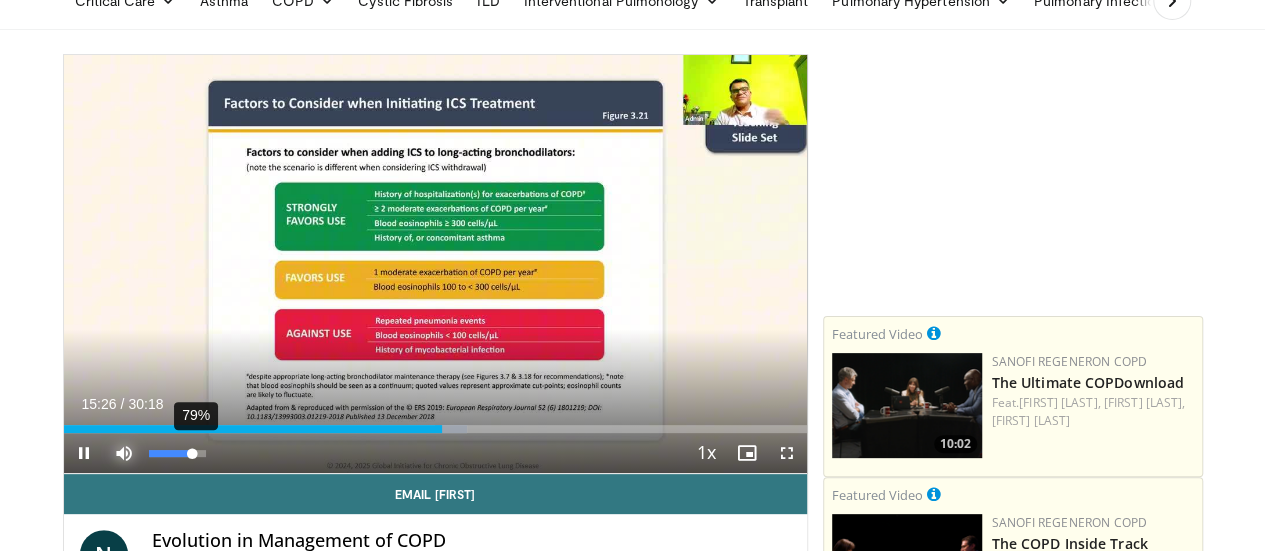 drag, startPoint x: 156, startPoint y: 493, endPoint x: 142, endPoint y: 488, distance: 14.866069 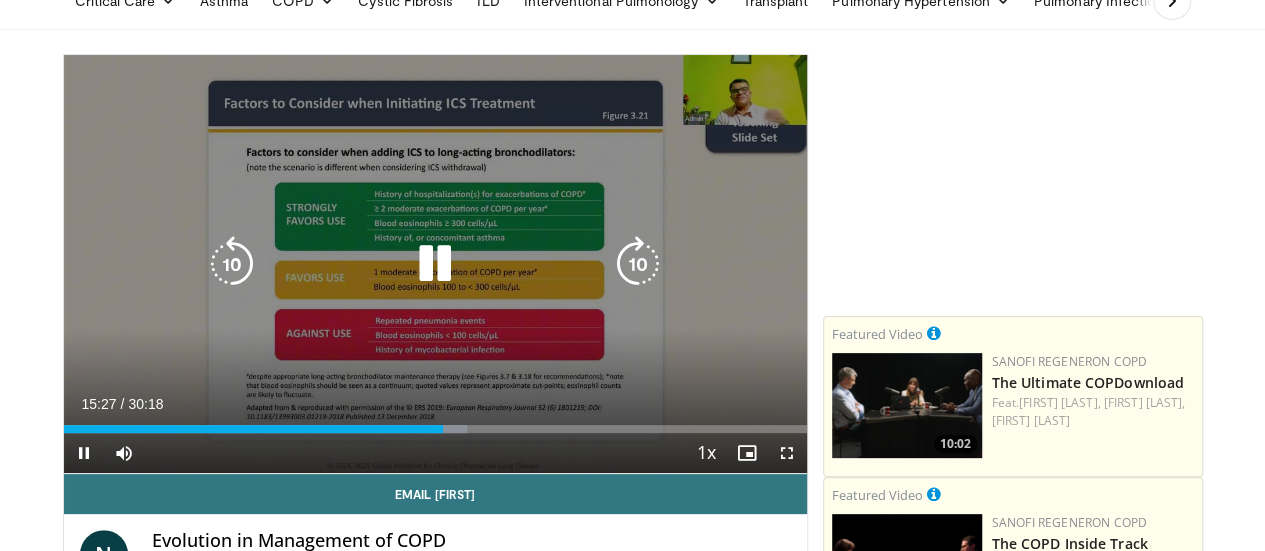 click on "Current Time  15:27 / Duration  30:18 Pause Skip Backward Skip Forward Mute 84% Loaded :  54.36% 15:28 04:36 Stream Type  LIVE Seek to live, currently behind live LIVE   1x Playback Rate 0.5x 0.75x 1x , selected 1.25x 1.5x 1.75x 2x Chapters Chapters Descriptions descriptions off , selected Captions captions settings , opens captions settings dialog captions off , selected Audio Track en (Main) , selected Fullscreen Enable picture-in-picture mode" at bounding box center [435, 453] 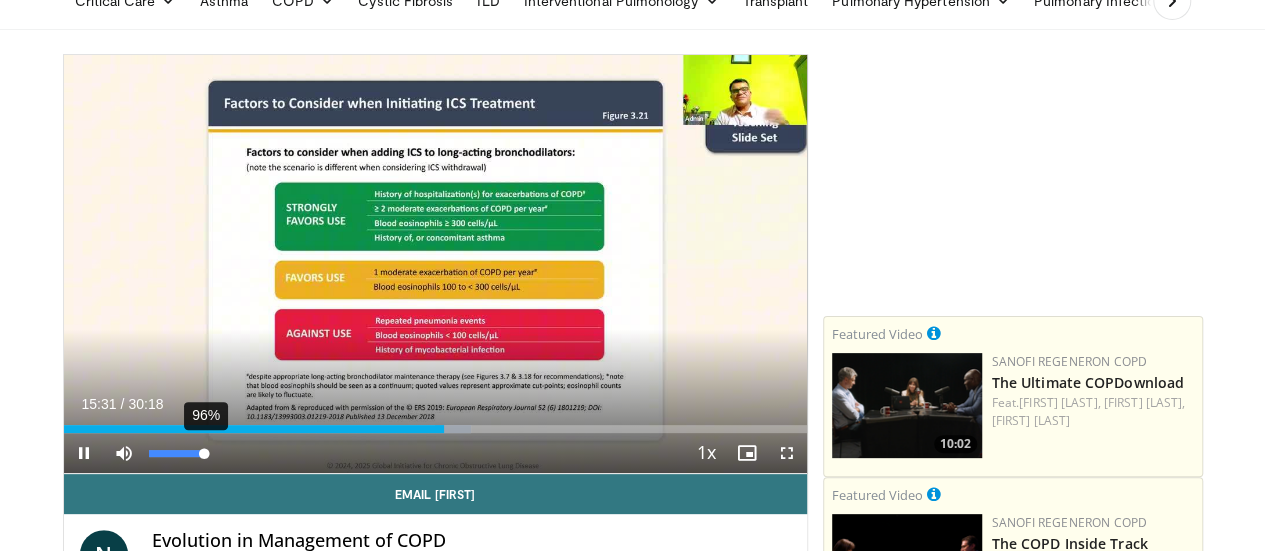 drag, startPoint x: 142, startPoint y: 495, endPoint x: 153, endPoint y: 493, distance: 11.18034 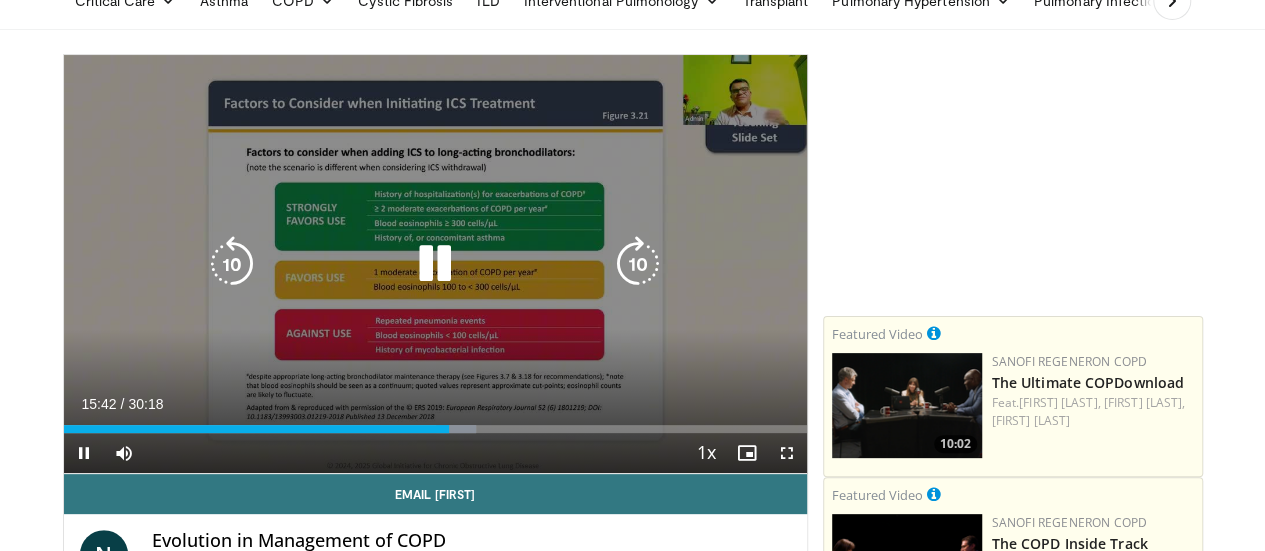 drag, startPoint x: 412, startPoint y: 277, endPoint x: 428, endPoint y: 257, distance: 25.612497 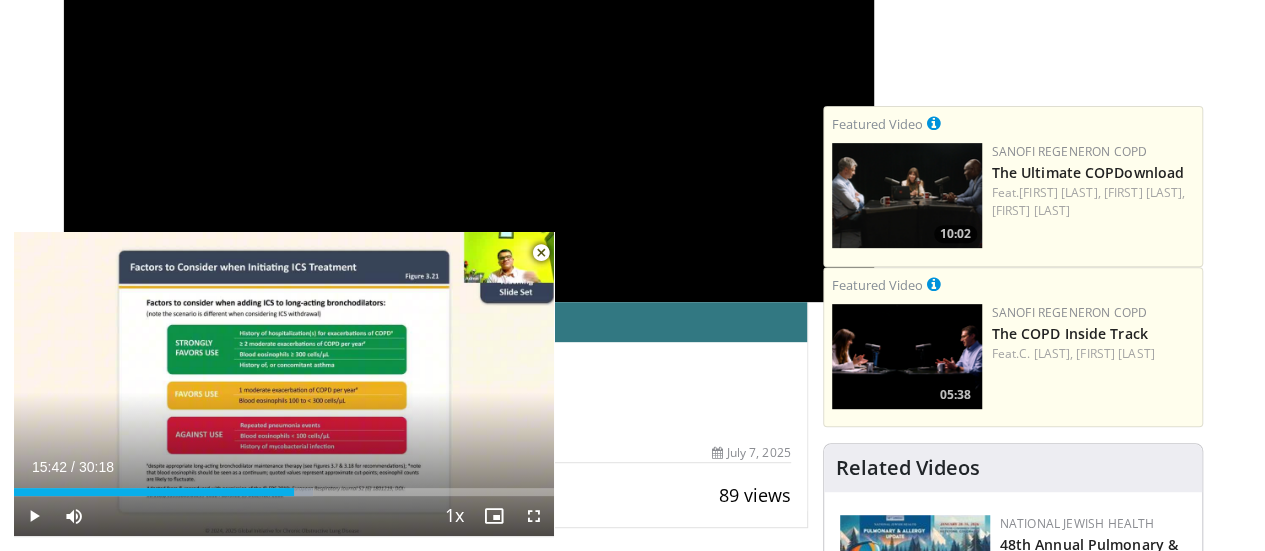 scroll, scrollTop: 100, scrollLeft: 0, axis: vertical 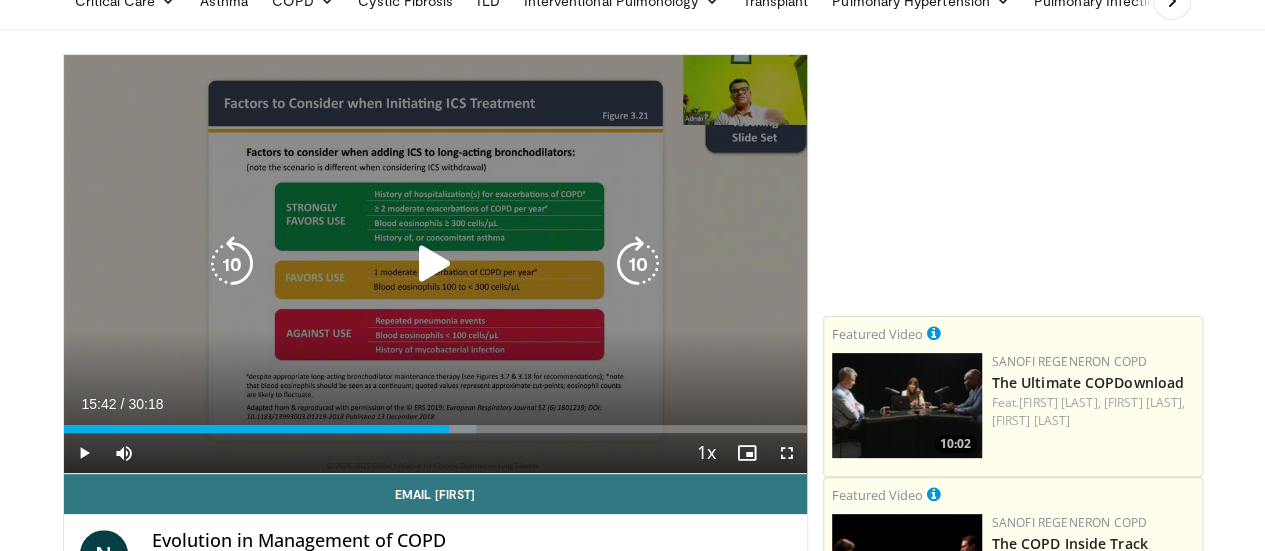click at bounding box center [435, 264] 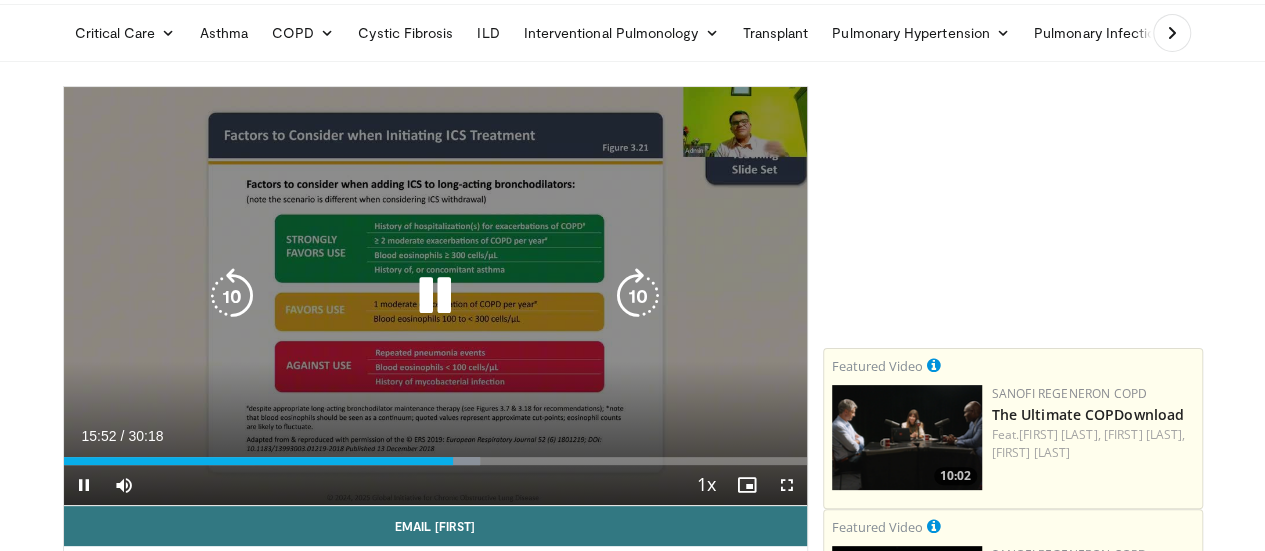 scroll, scrollTop: 100, scrollLeft: 0, axis: vertical 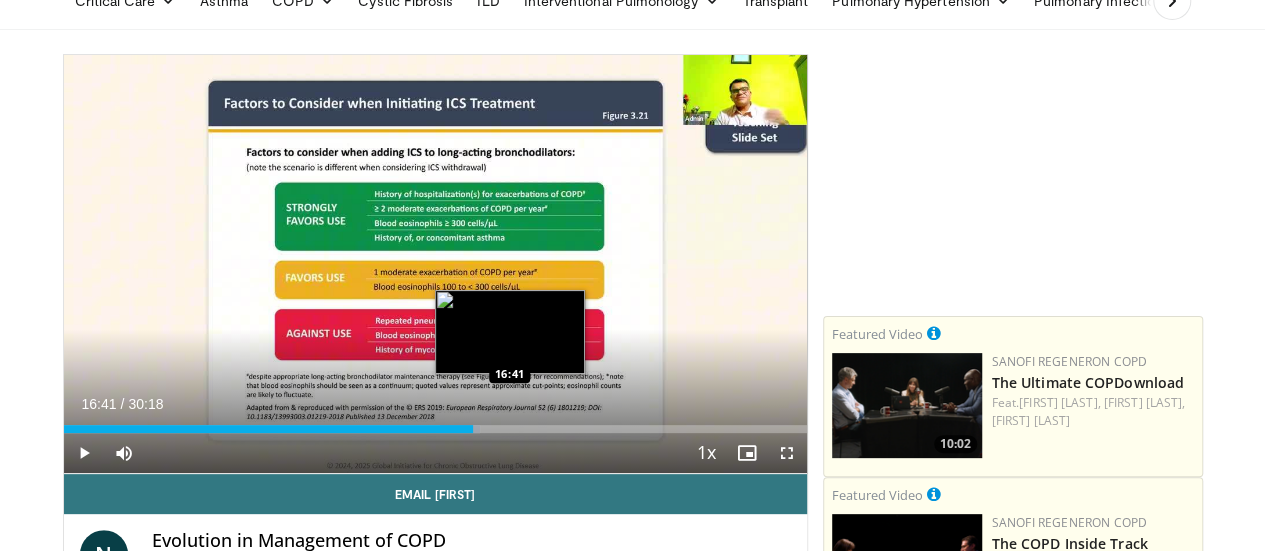 click at bounding box center (459, 429) 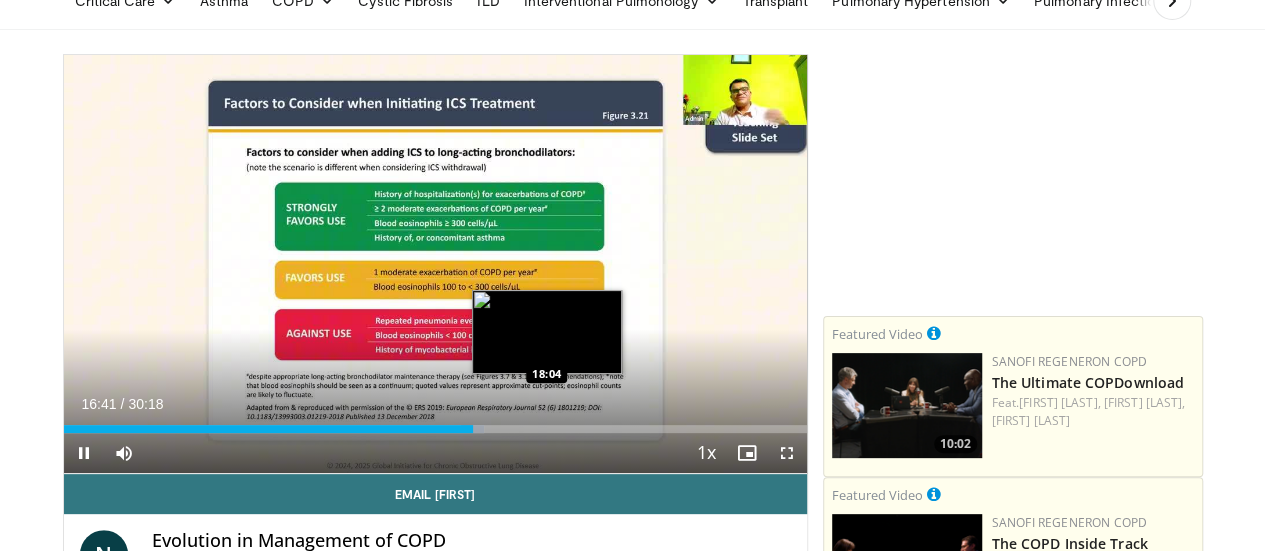 click on "Loaded :  56.65% 16:41 18:04" at bounding box center [435, 429] 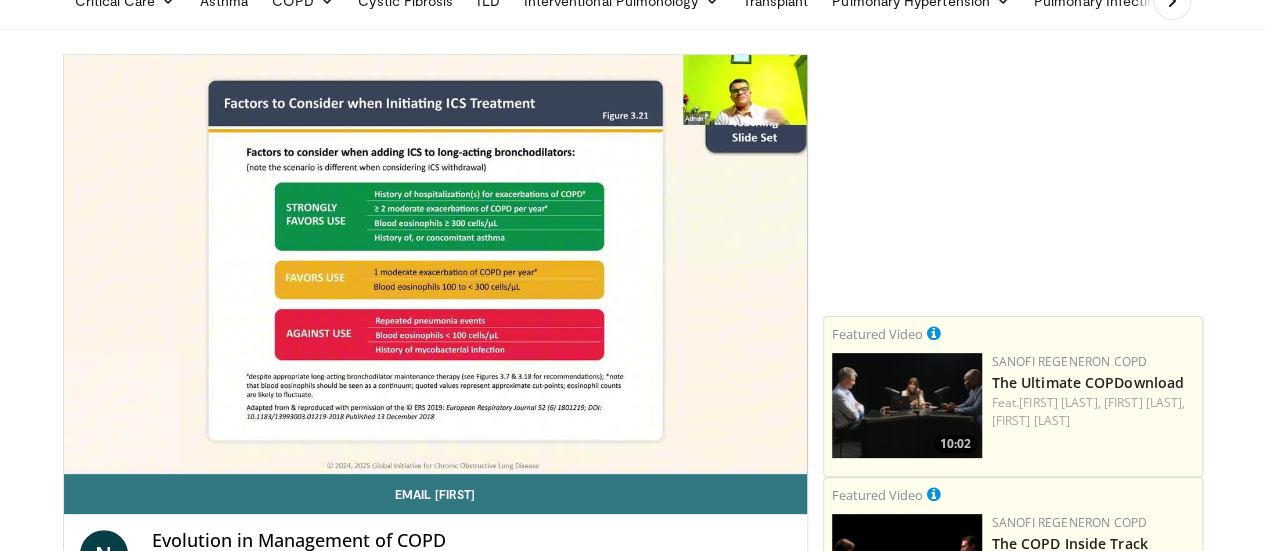 click on "**********" at bounding box center [435, 264] 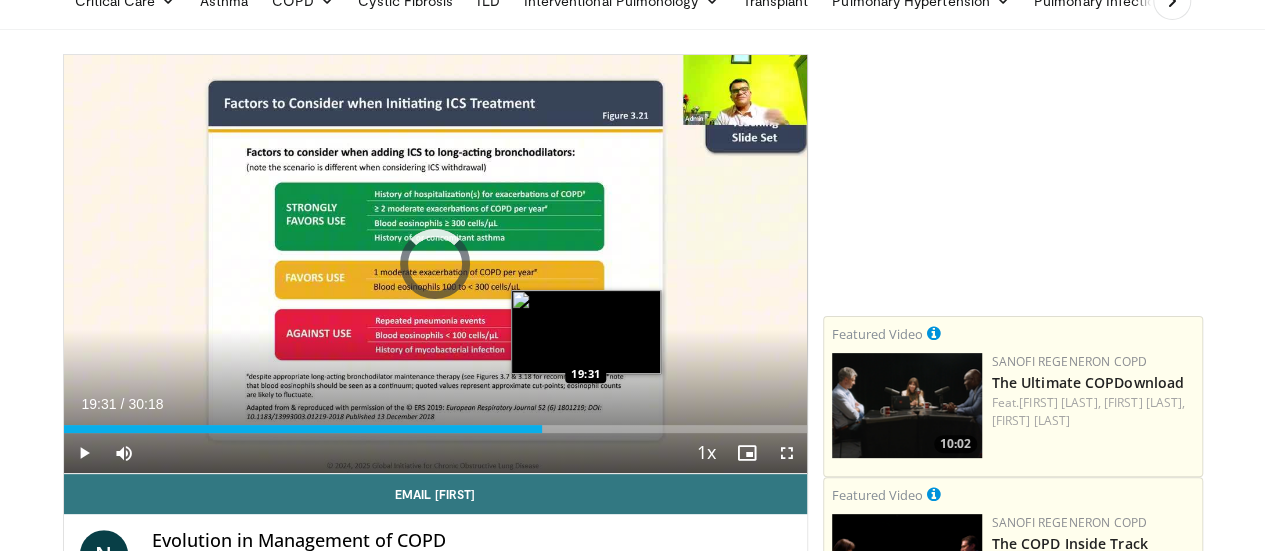 click on "Loaded :  0.00% 19:31 19:31" at bounding box center [435, 429] 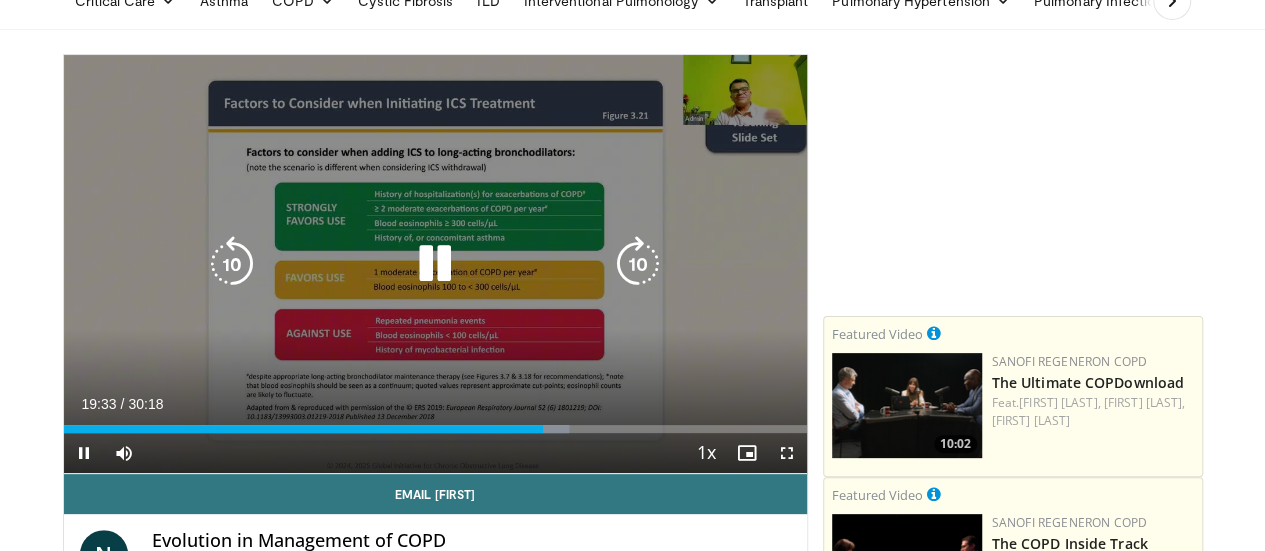 click on "Loaded :  68.09% 19:33 20:47" at bounding box center (435, 429) 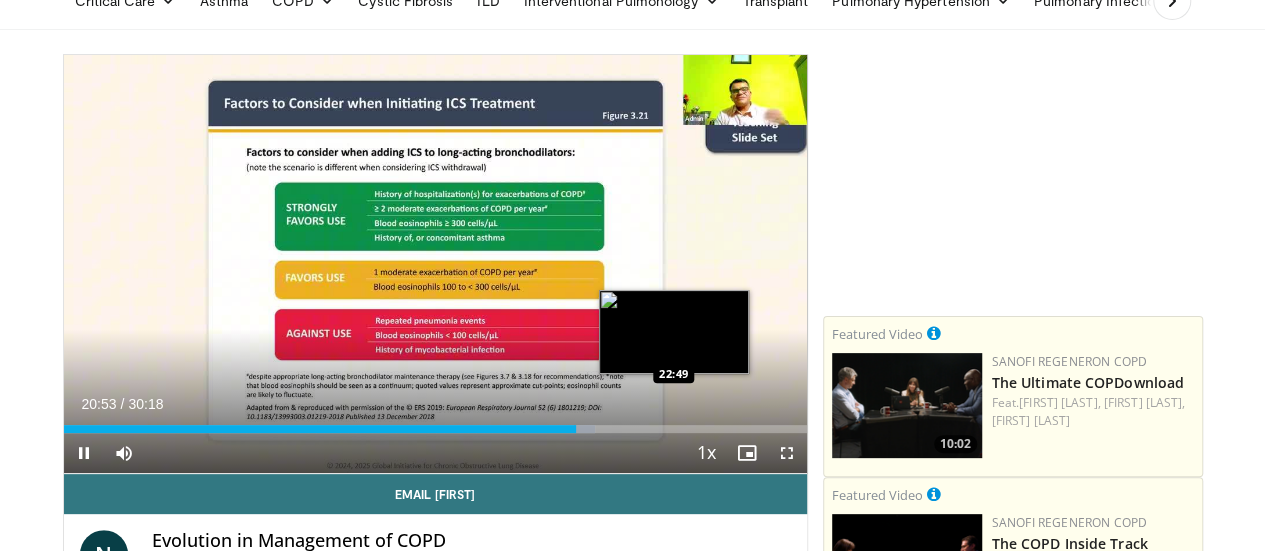 click on "Loaded :  71.50% 20:53 22:49" at bounding box center (435, 429) 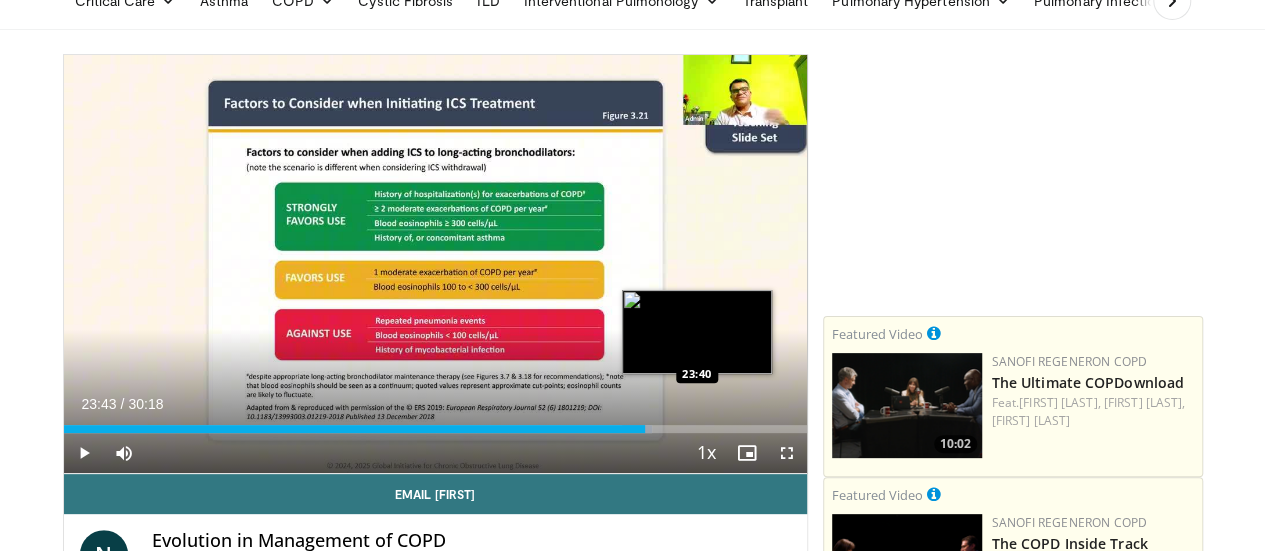 click on "Loaded :  79.20% 22:58 23:40" at bounding box center (435, 429) 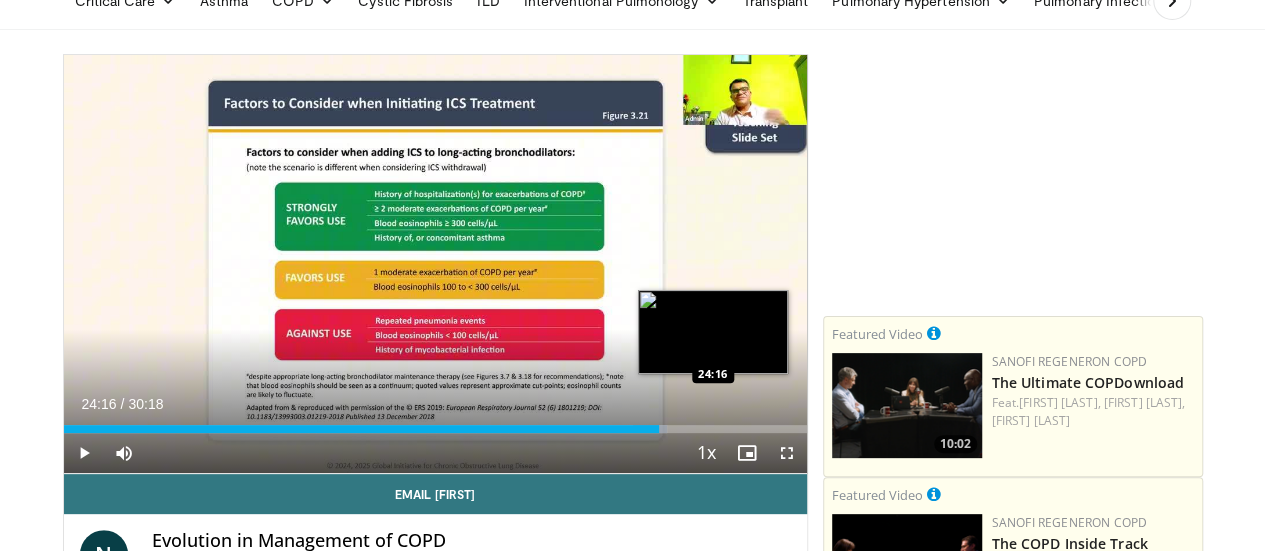 click on "Loaded :  81.27% 23:44 24:16" at bounding box center (435, 429) 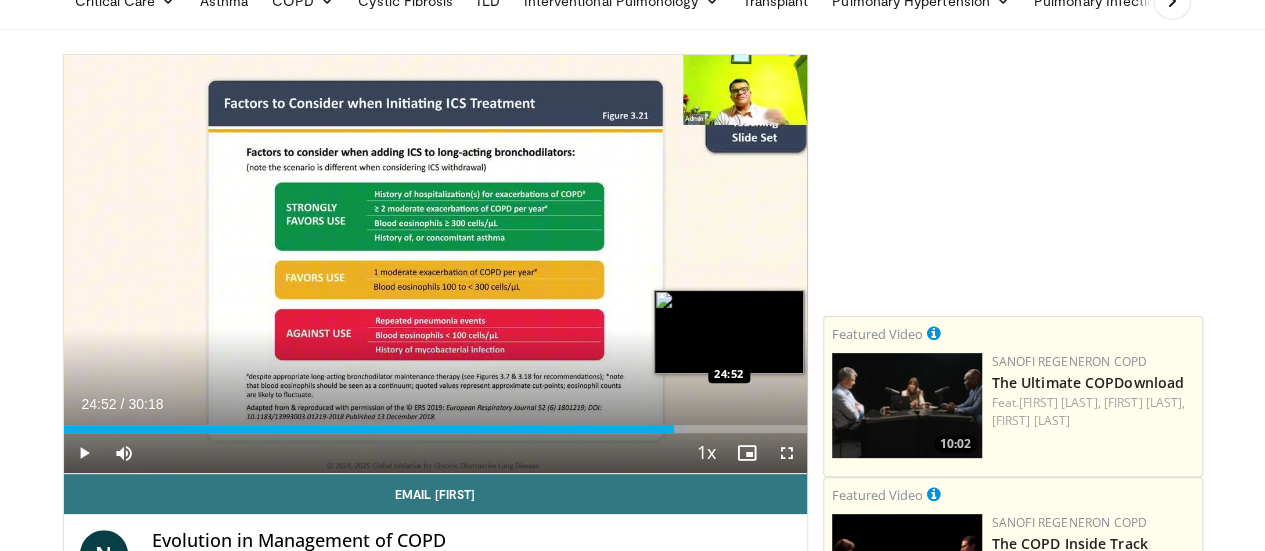click at bounding box center (666, 429) 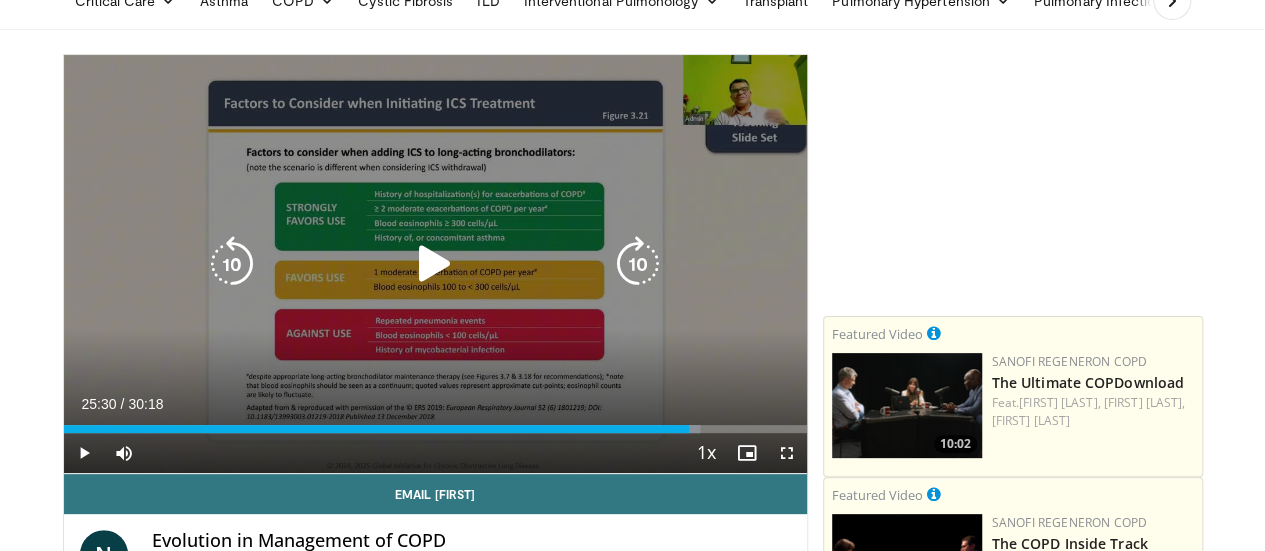 click on "Loaded :  85.67% 25:30 25:24" at bounding box center (435, 429) 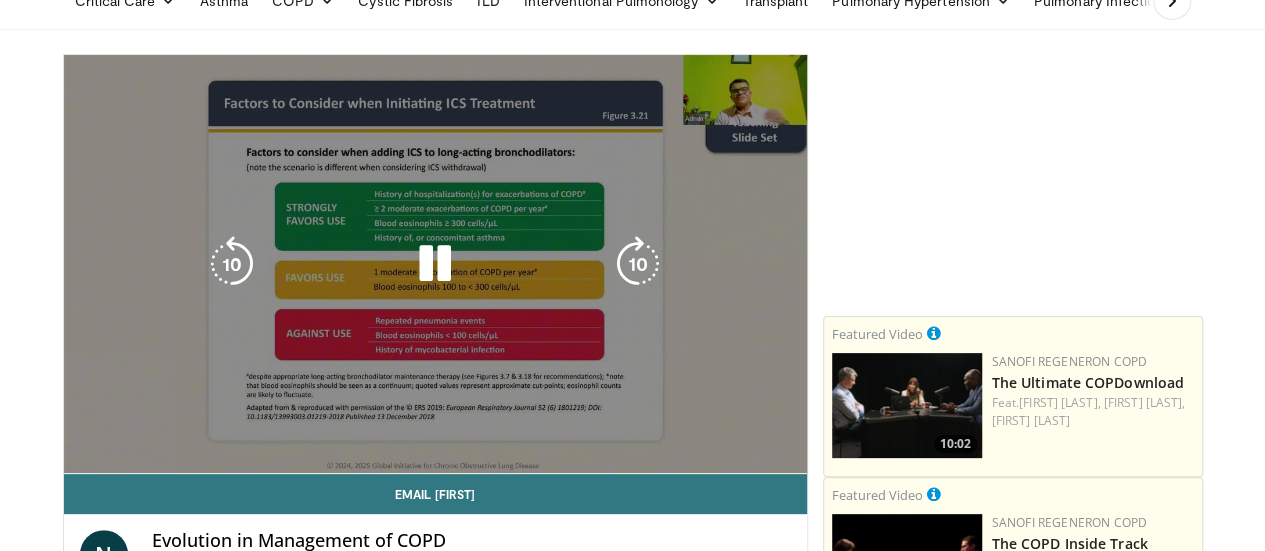 click on "**********" at bounding box center [435, 264] 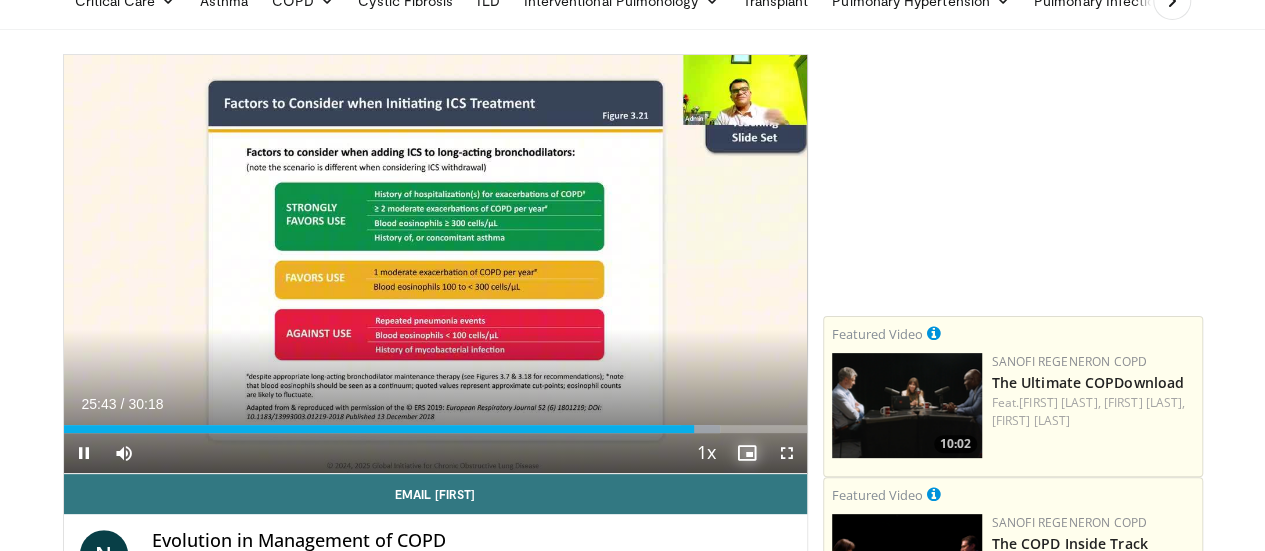 click at bounding box center (747, 453) 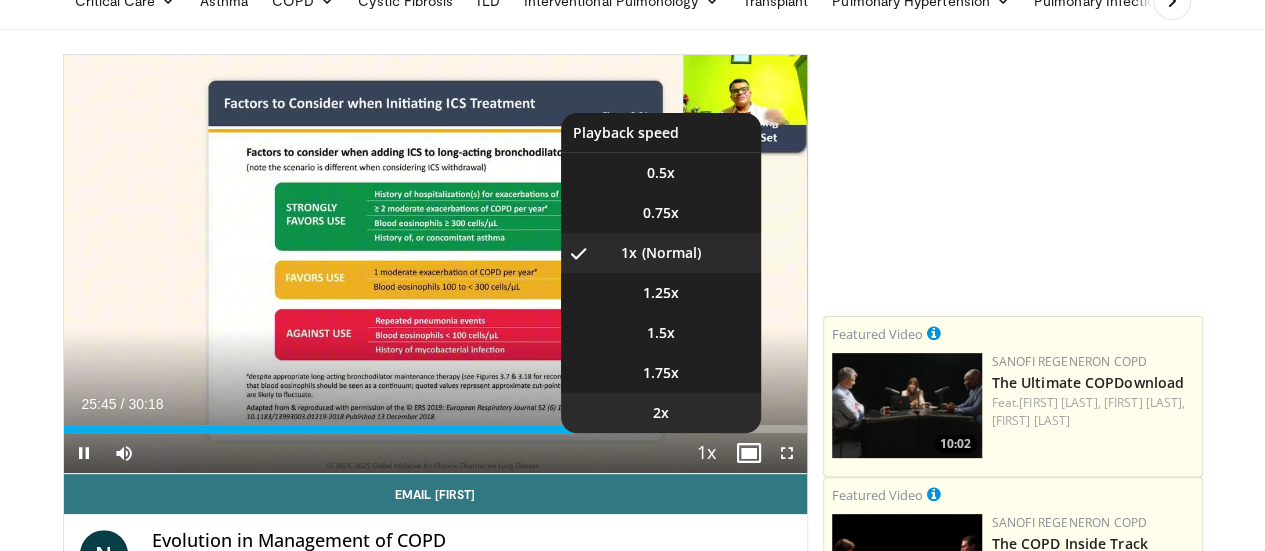 click on "2x" at bounding box center [661, 413] 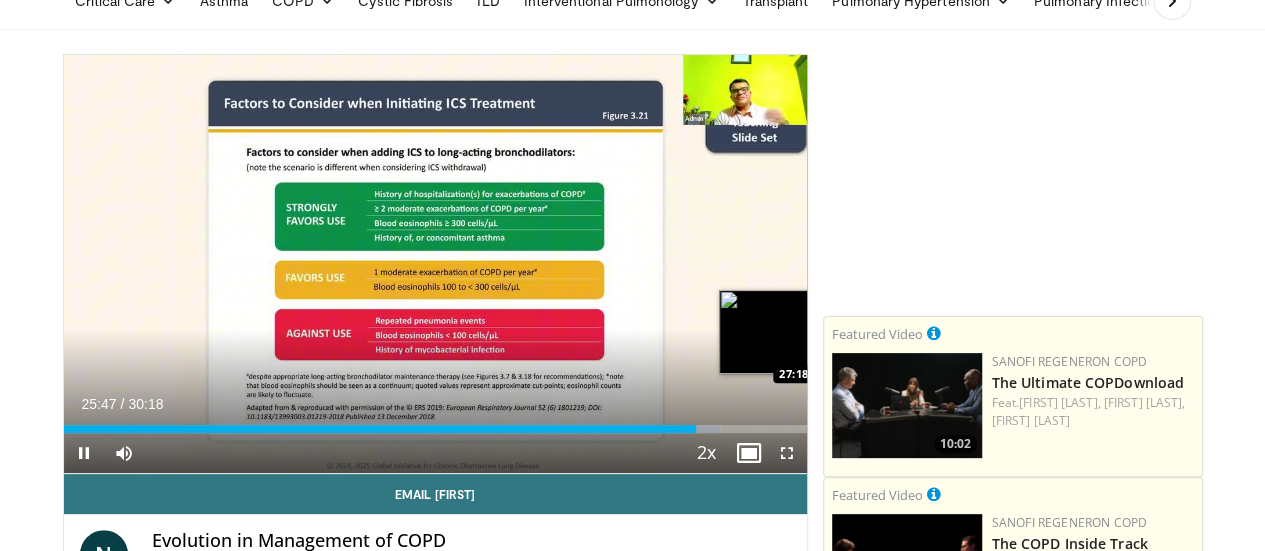 click on "Loaded :  88.41% 25:47 27:18" at bounding box center (435, 423) 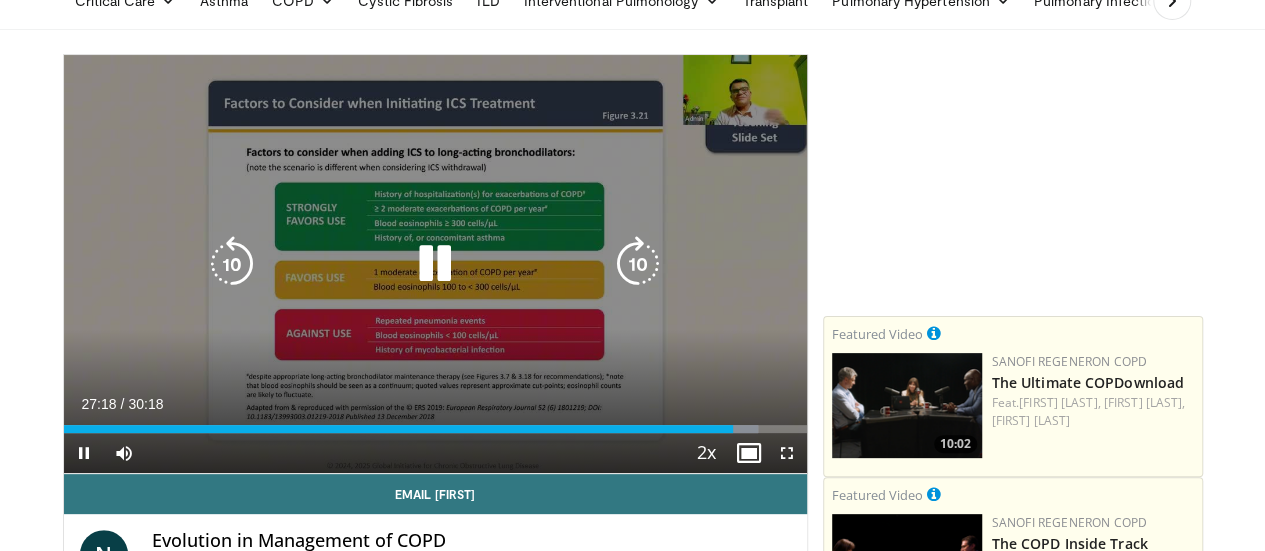 click on "10 seconds
Tap to unmute" at bounding box center [435, 264] 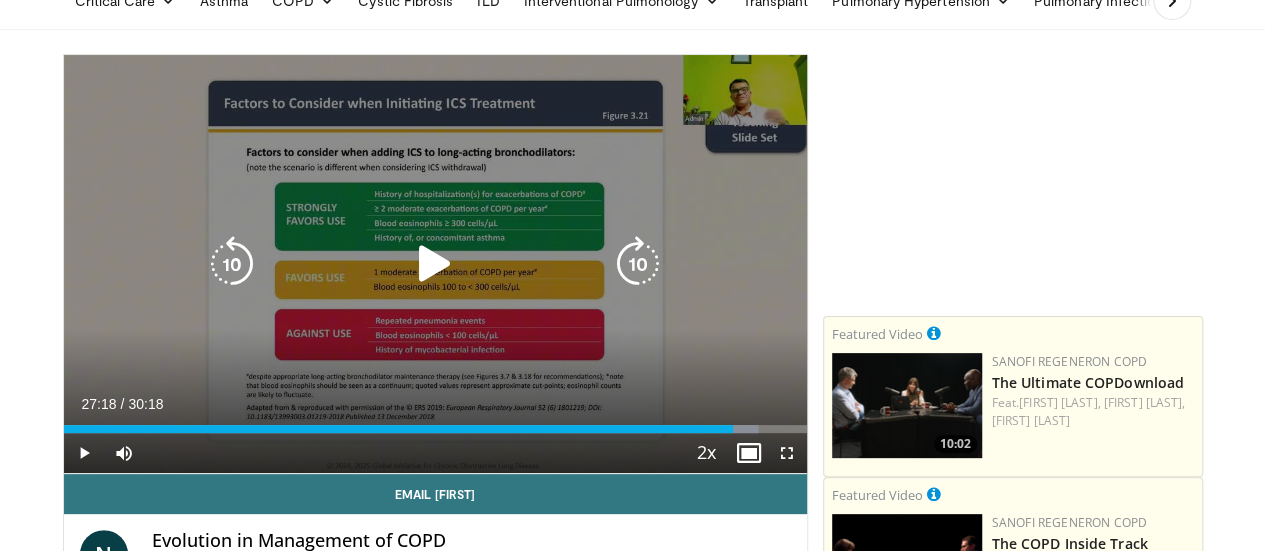 click at bounding box center [435, 264] 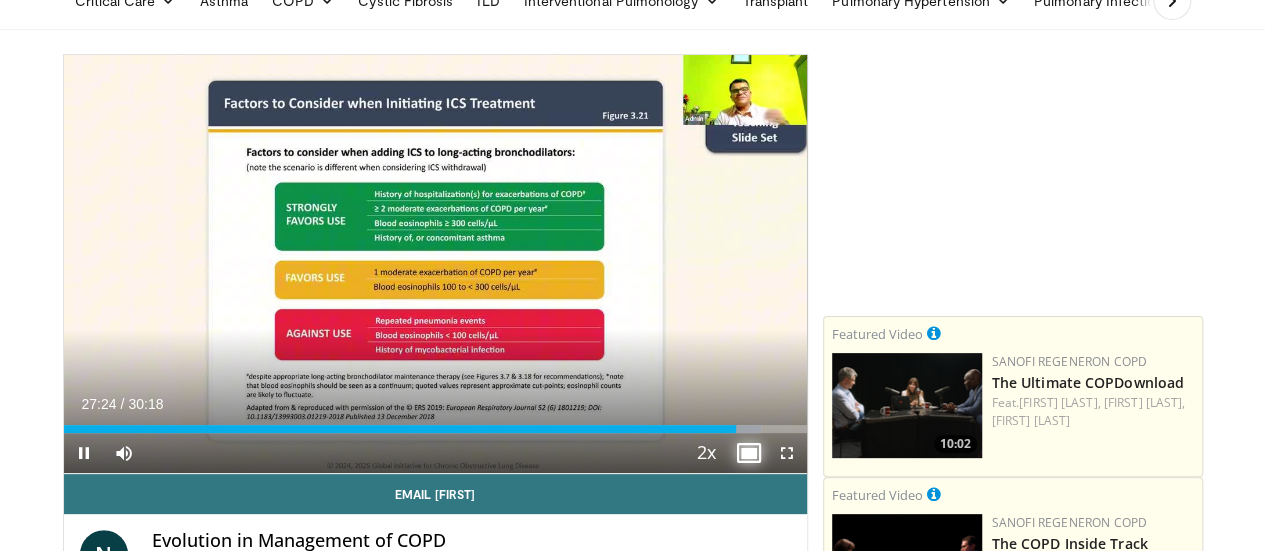 click at bounding box center [747, 453] 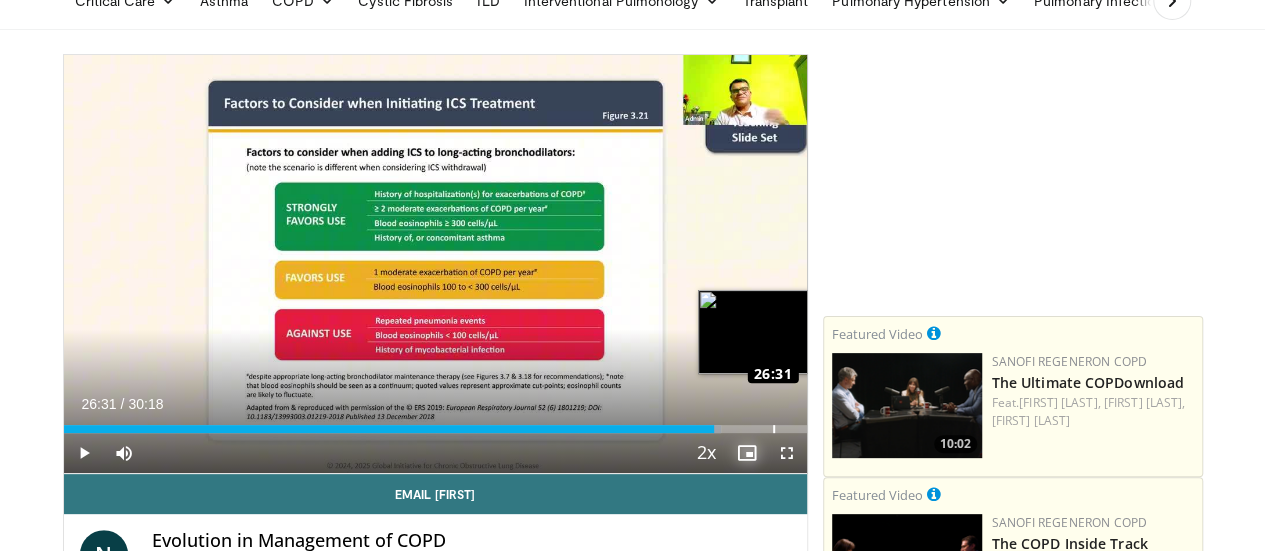drag, startPoint x: 742, startPoint y: 461, endPoint x: 722, endPoint y: 459, distance: 20.09975 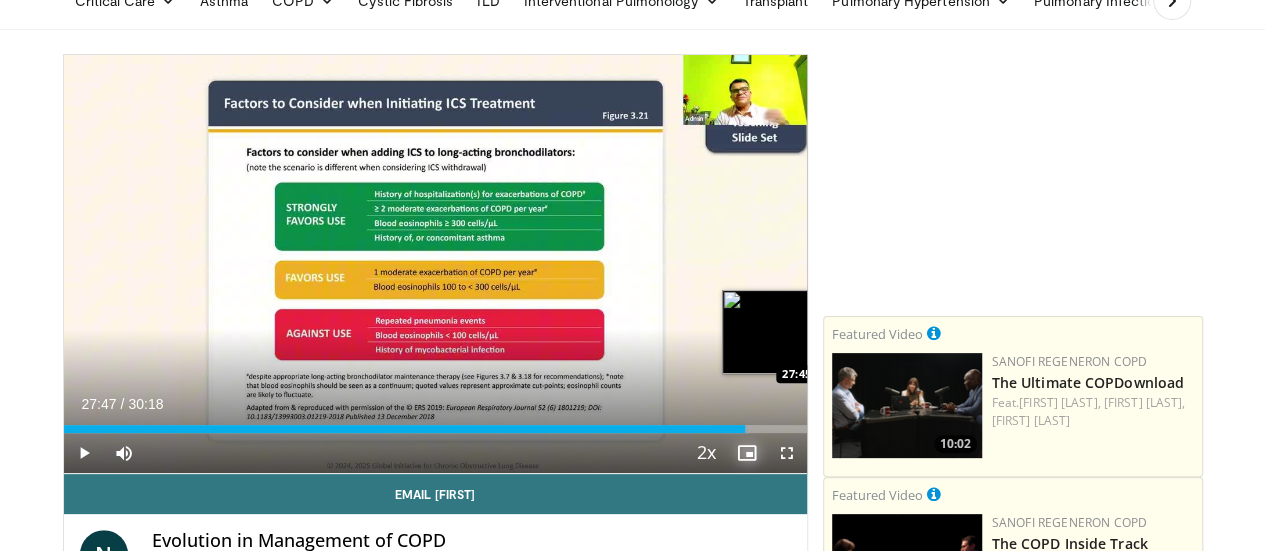 click on "Loaded :  92.26% 27:47 27:45" at bounding box center (435, 429) 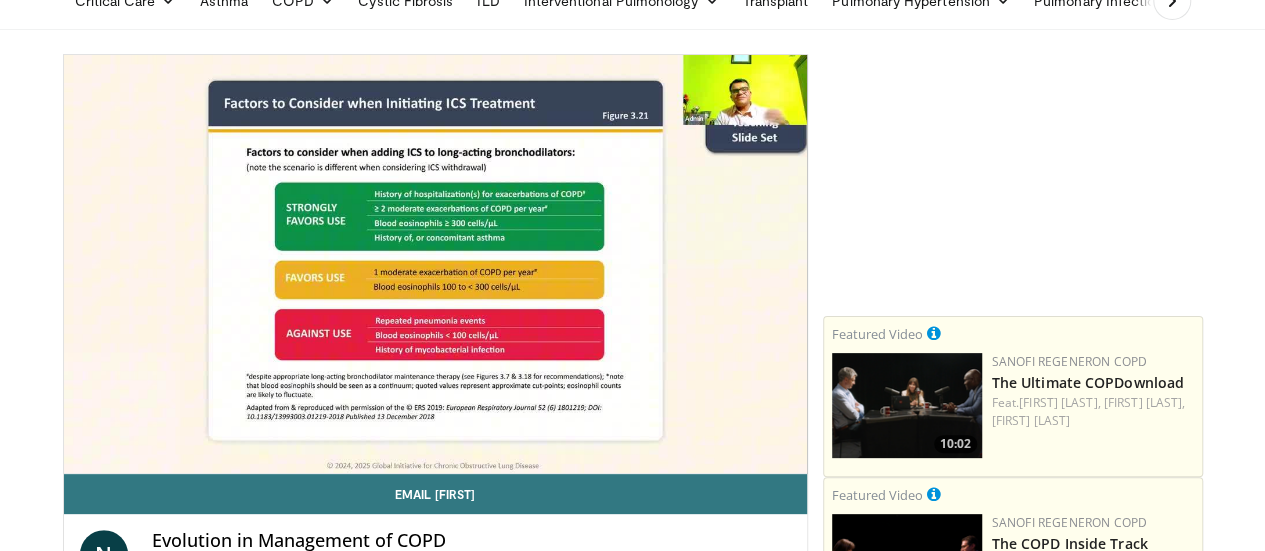 click on "**********" at bounding box center (435, 264) 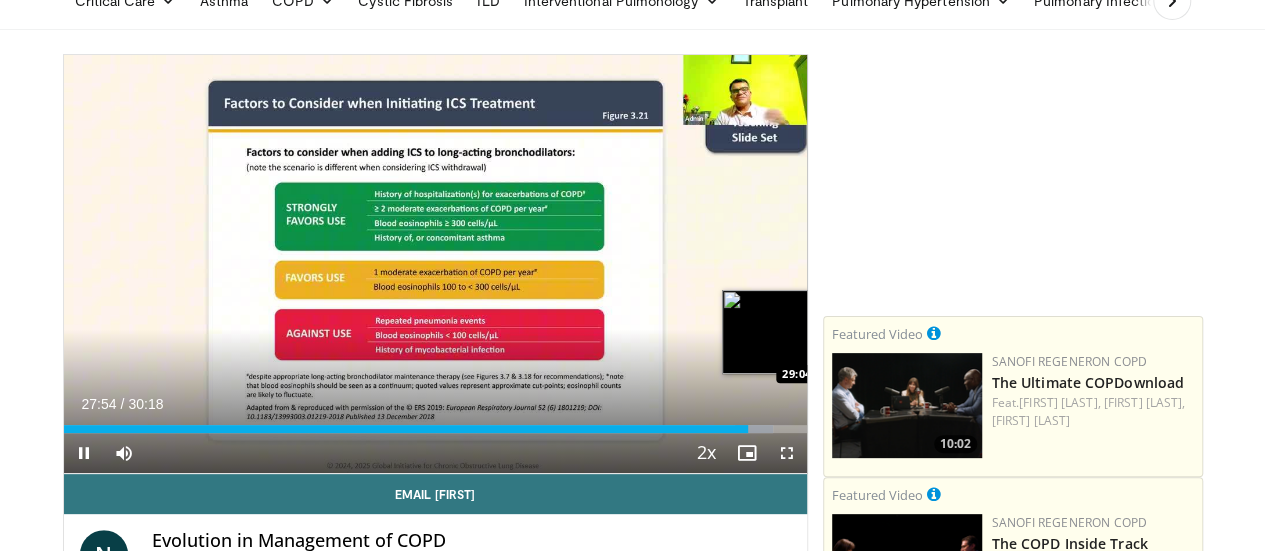 click on "Loaded :  95.55% 27:55 29:04" at bounding box center (435, 429) 